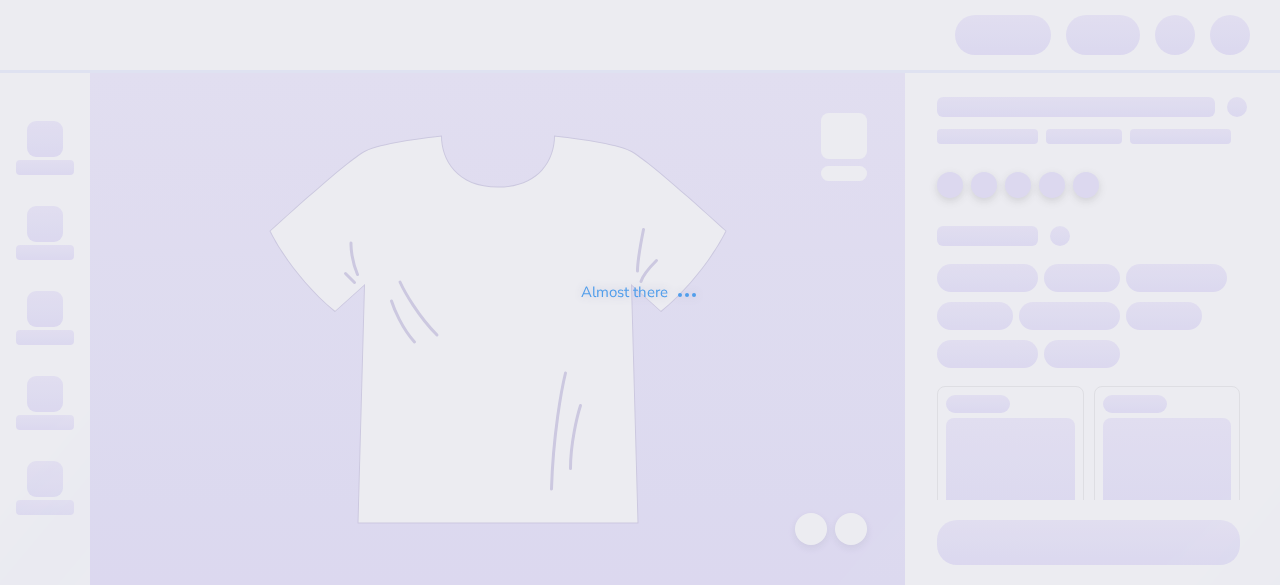 scroll, scrollTop: 0, scrollLeft: 0, axis: both 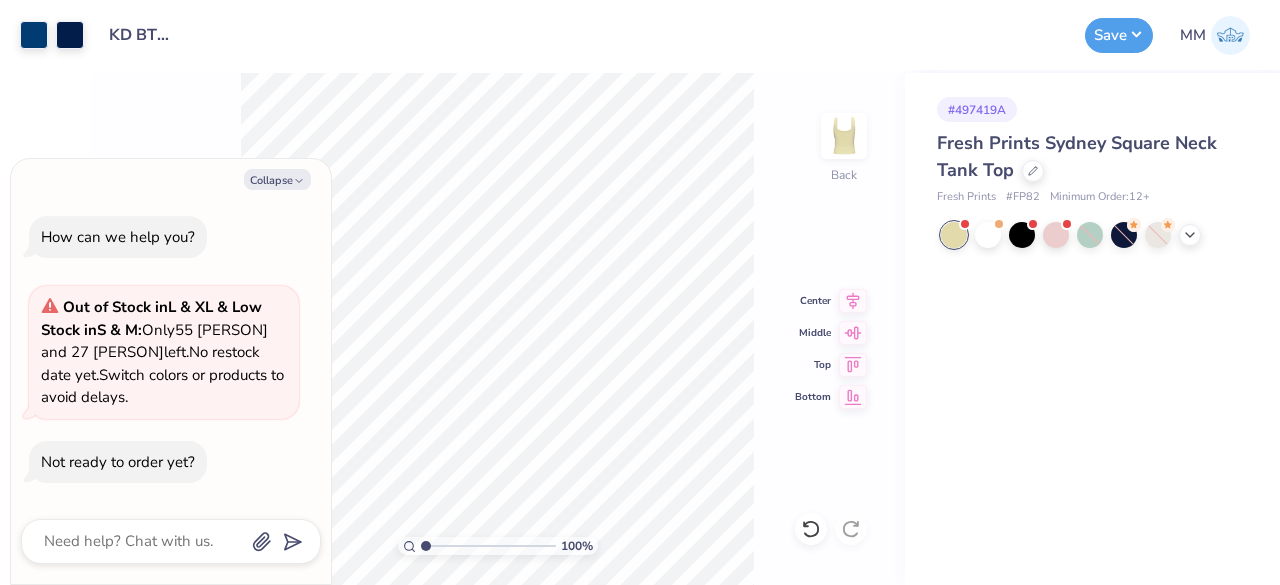 type on "x" 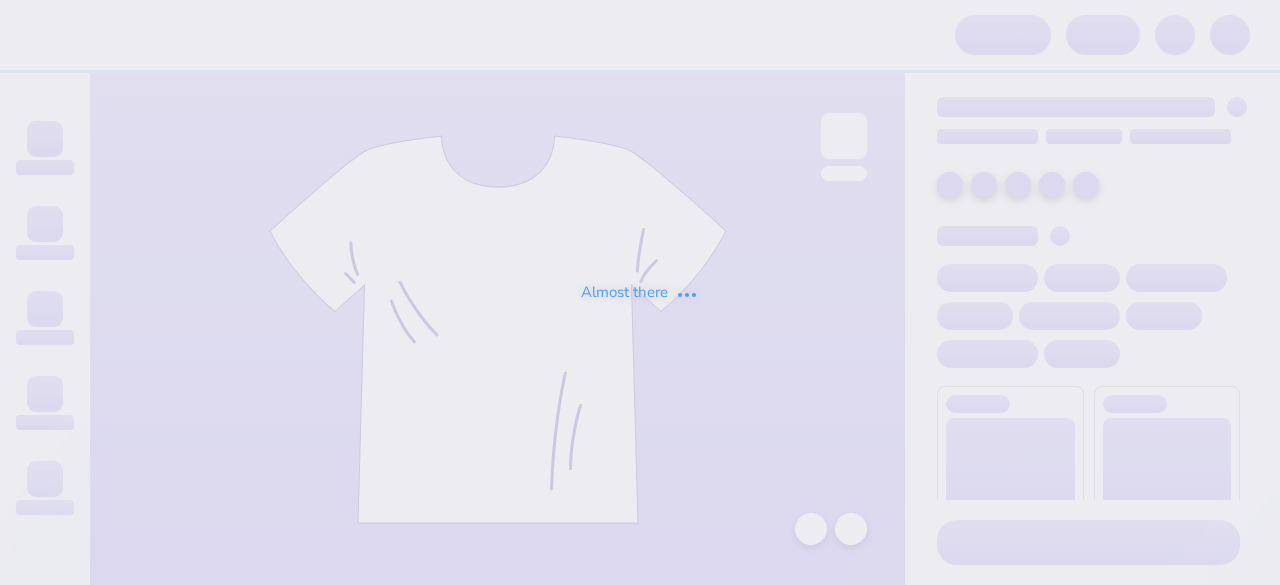 scroll, scrollTop: 0, scrollLeft: 0, axis: both 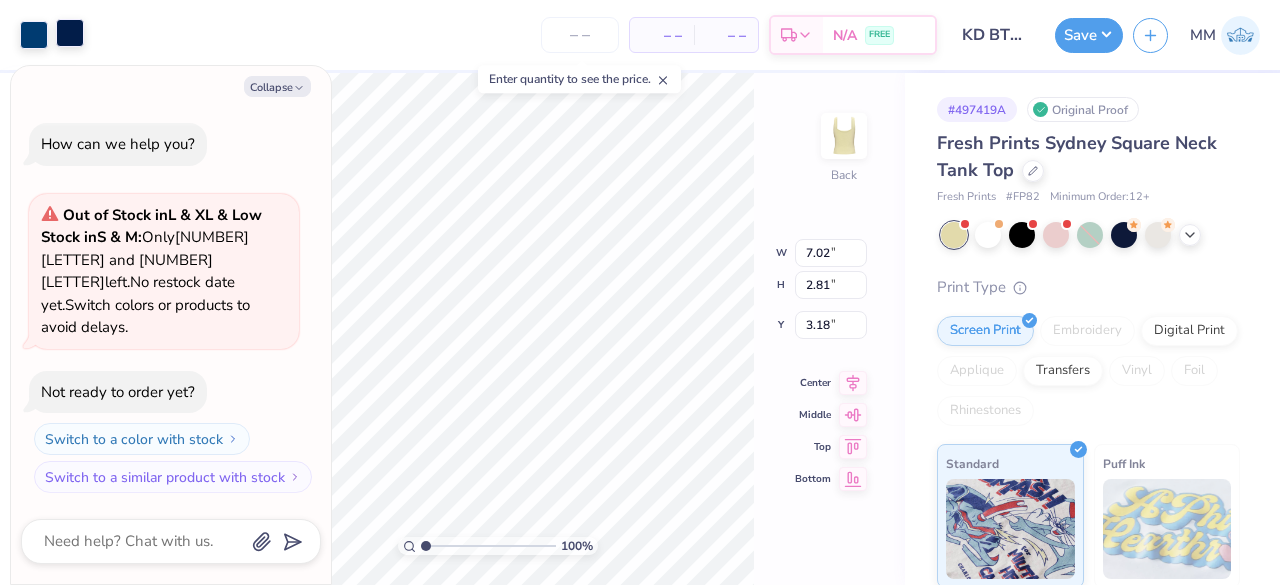 click at bounding box center [70, 33] 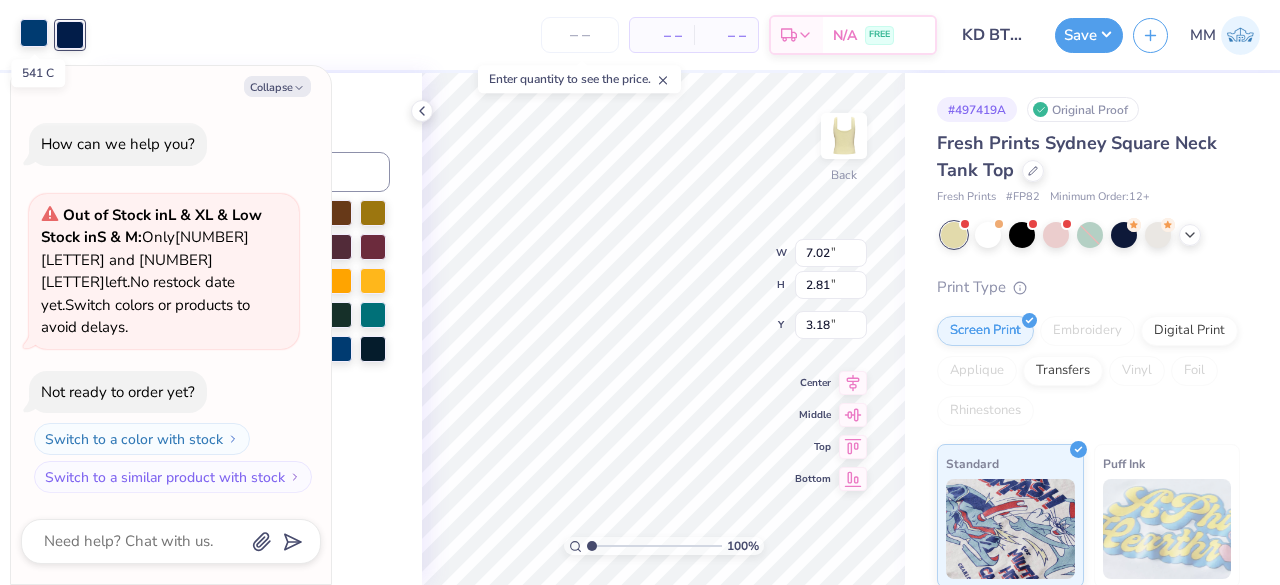 click at bounding box center (34, 33) 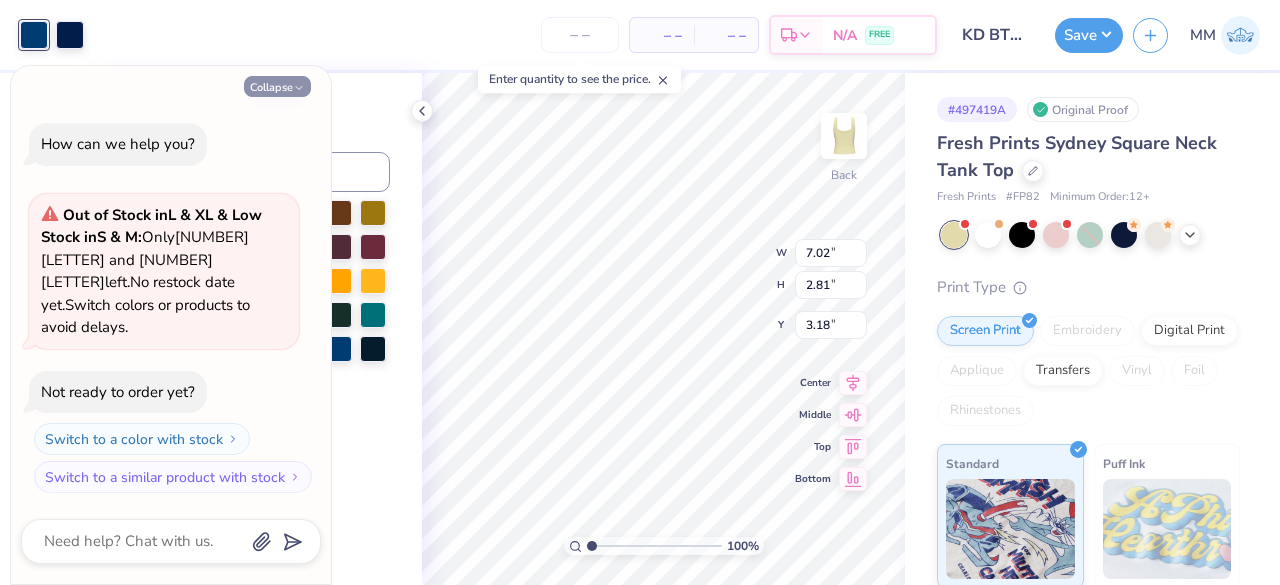 click on "Collapse" at bounding box center (277, 86) 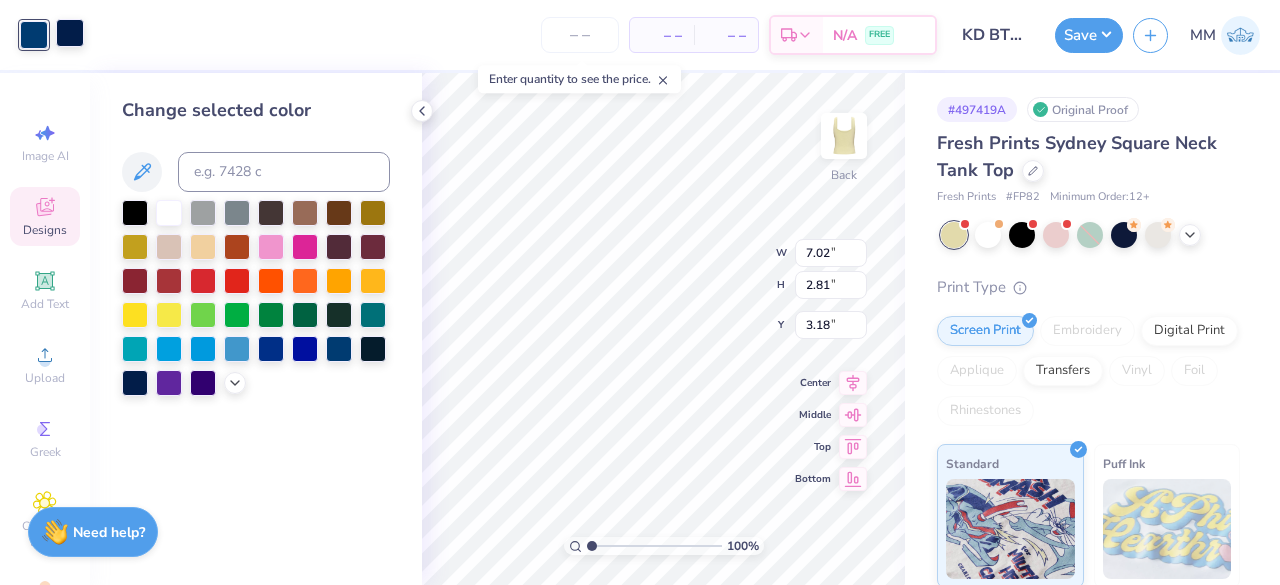 click at bounding box center [70, 33] 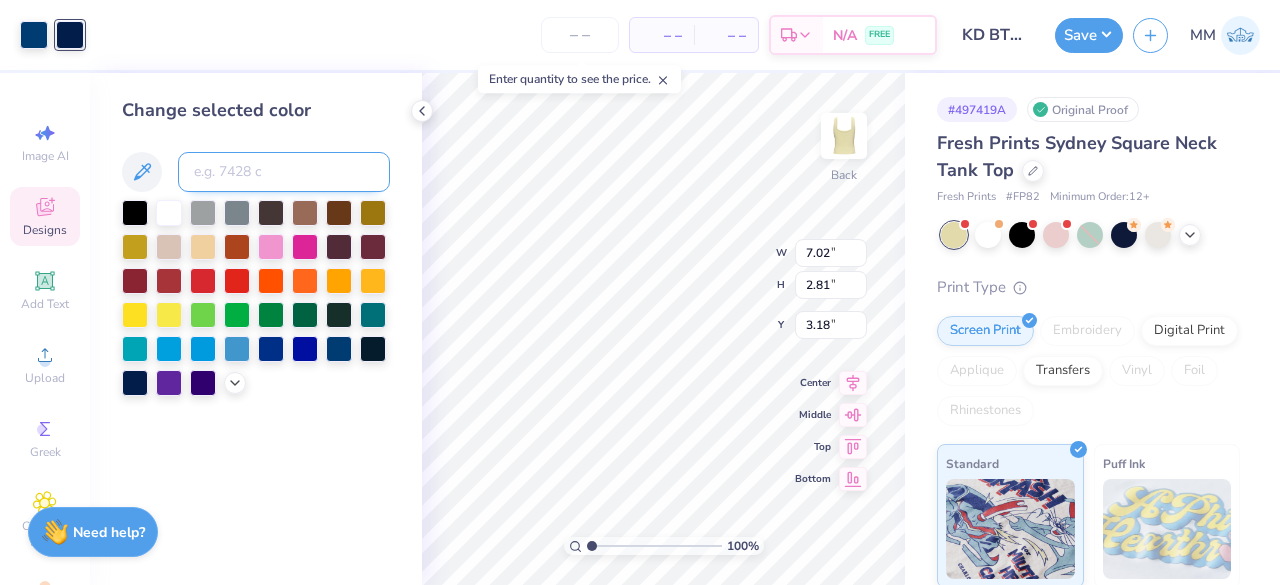 click at bounding box center [284, 172] 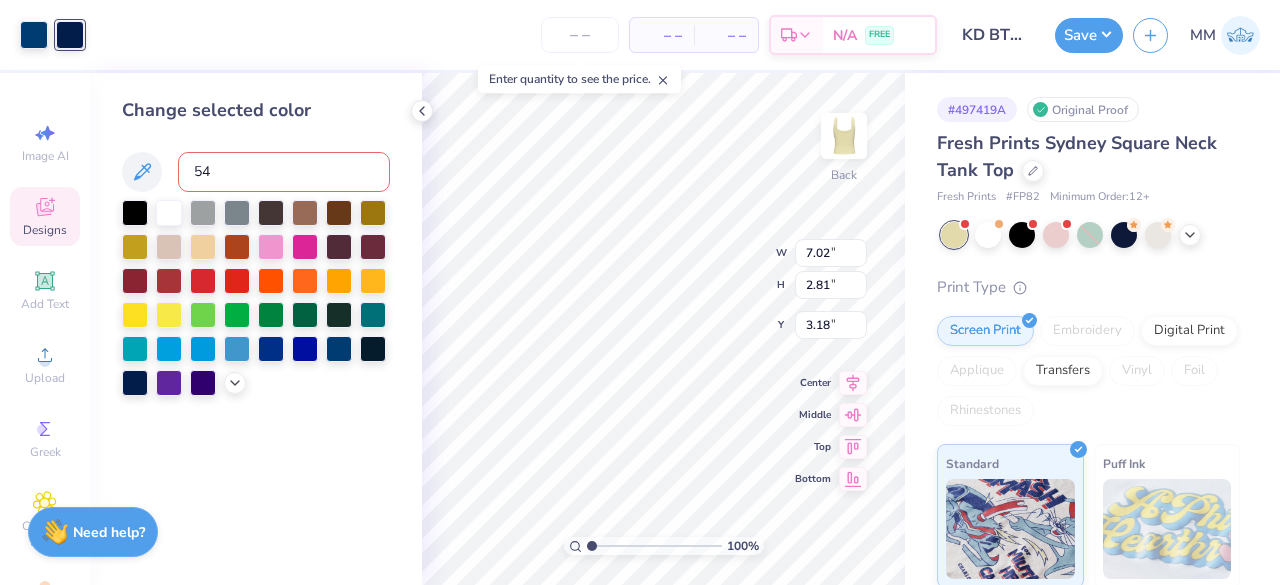 type on "541" 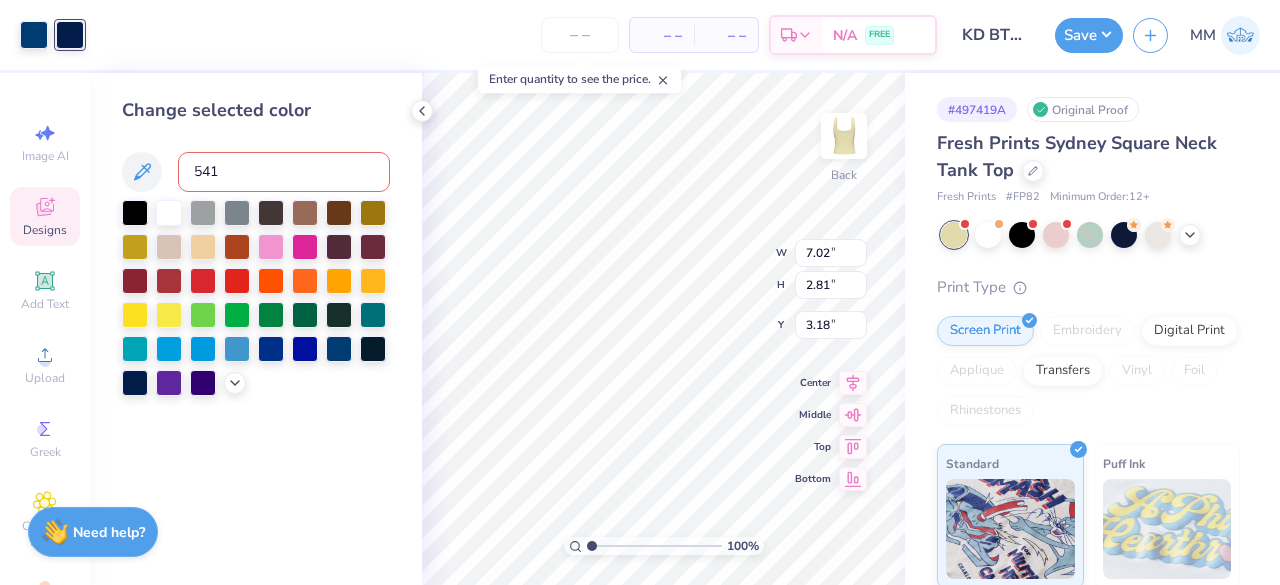 type 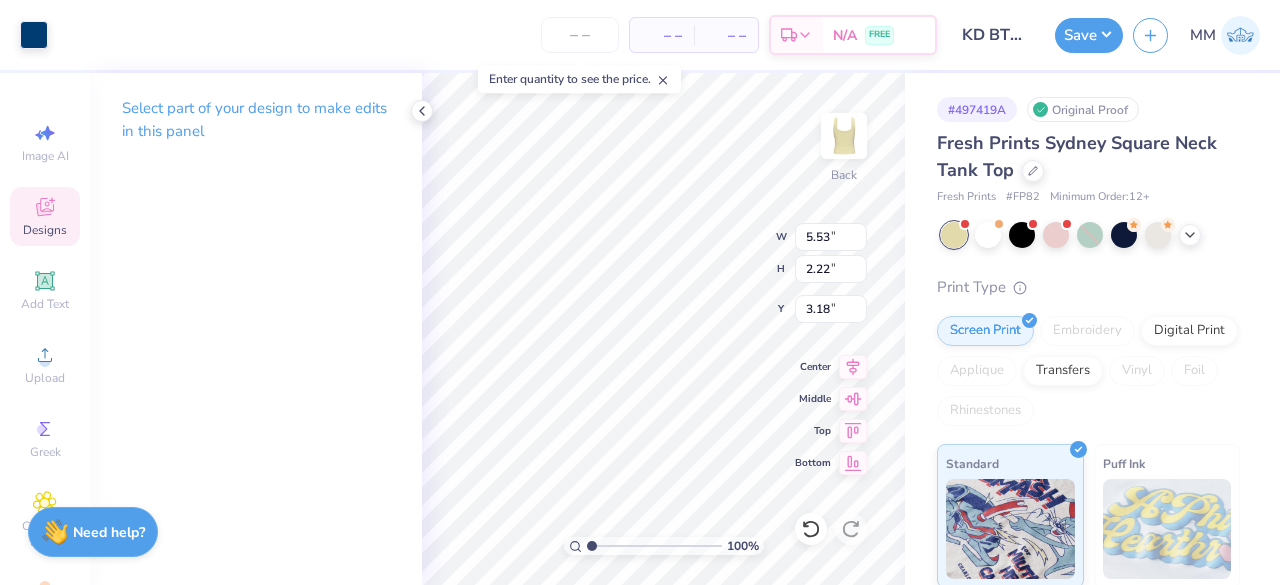 type on "5.53" 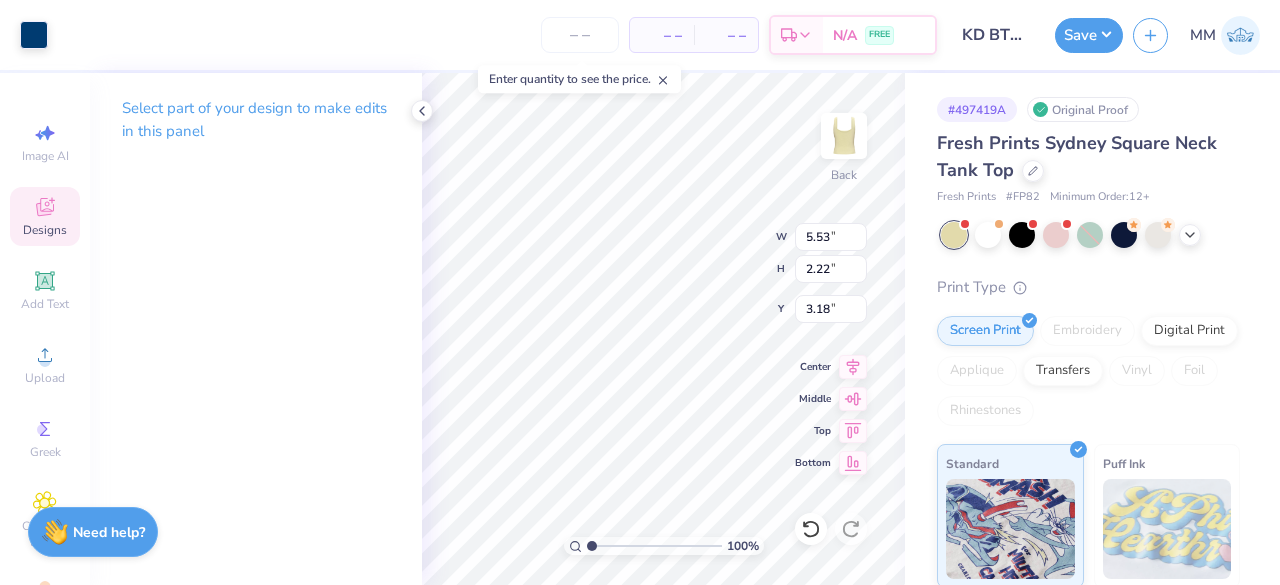type on "2.22" 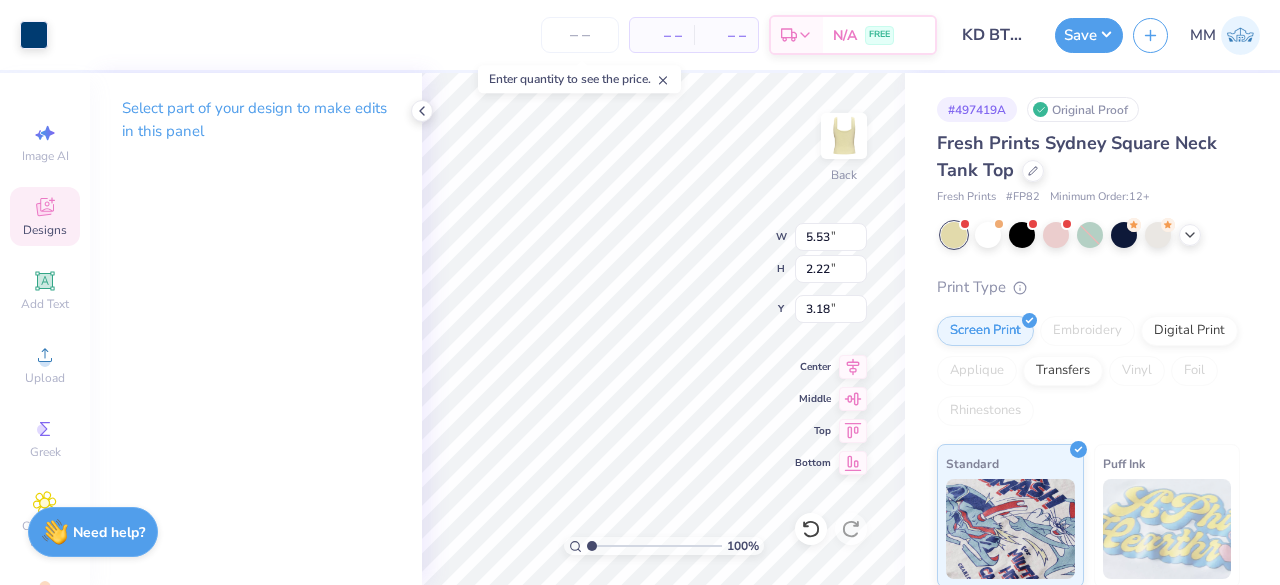type on "1.19" 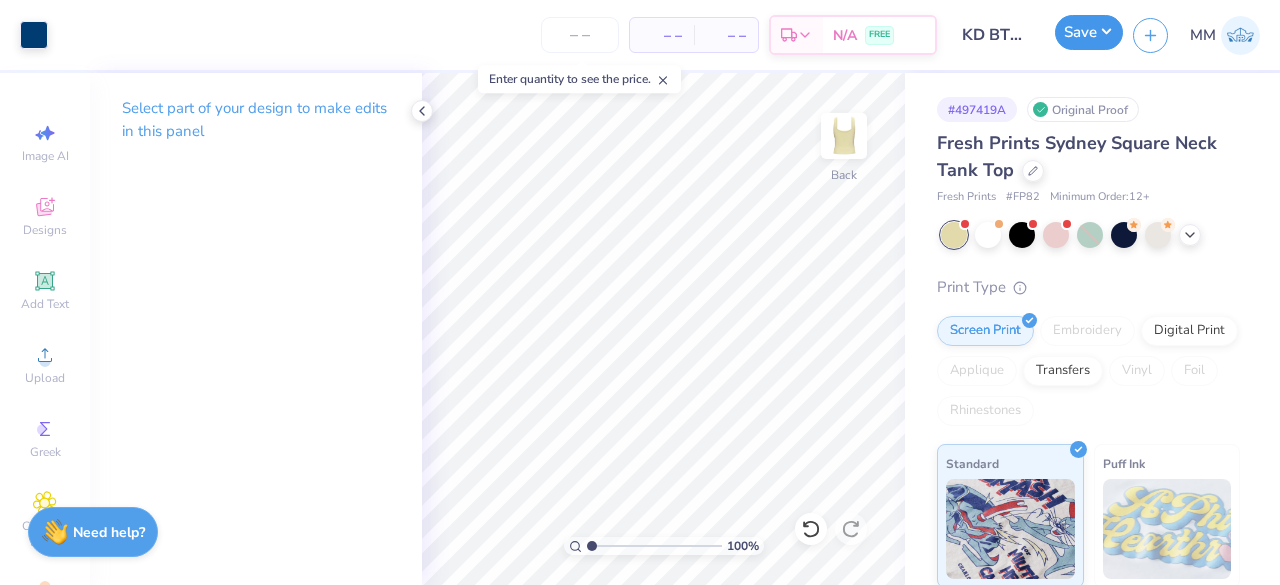 click on "Save" at bounding box center (1089, 32) 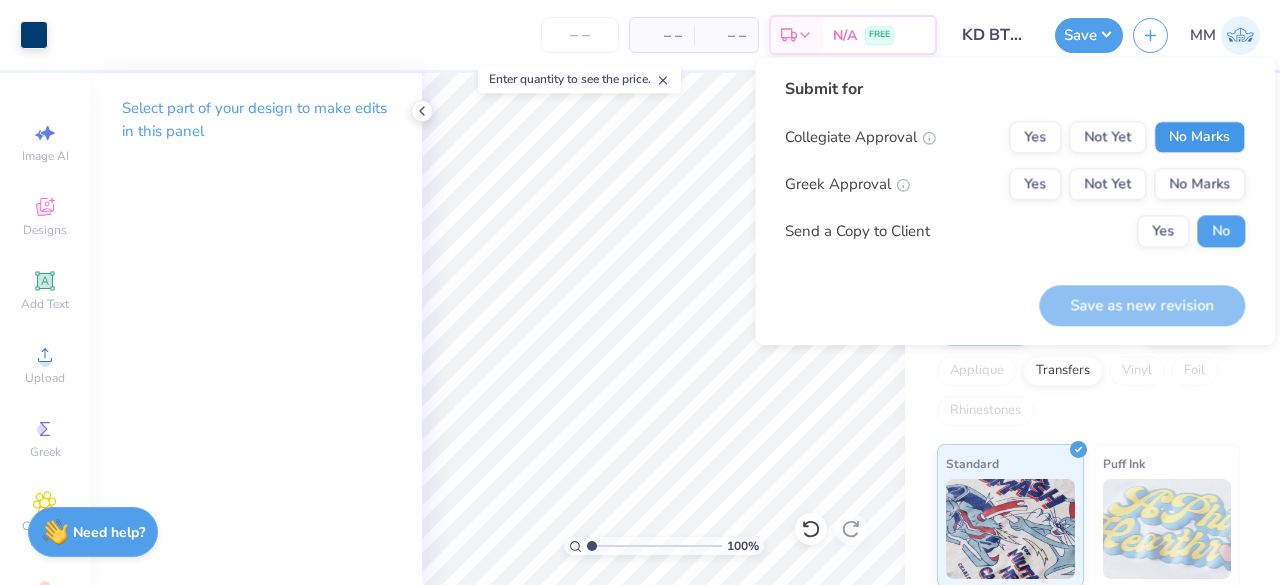 click on "No Marks" at bounding box center (1199, 137) 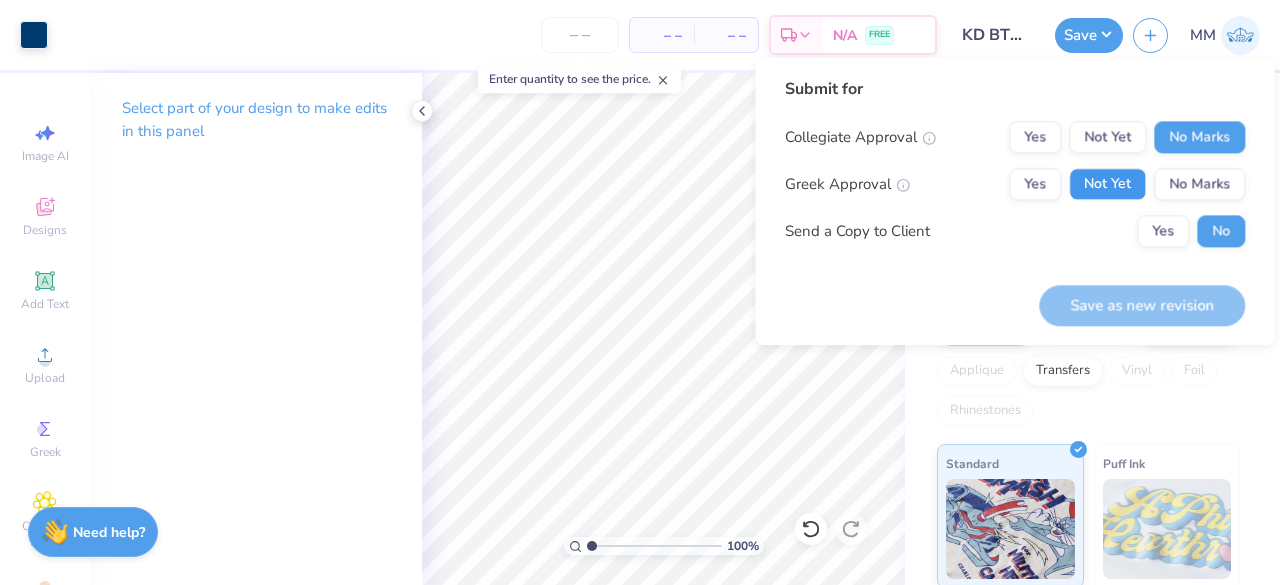 click on "Not Yet" at bounding box center [1107, 184] 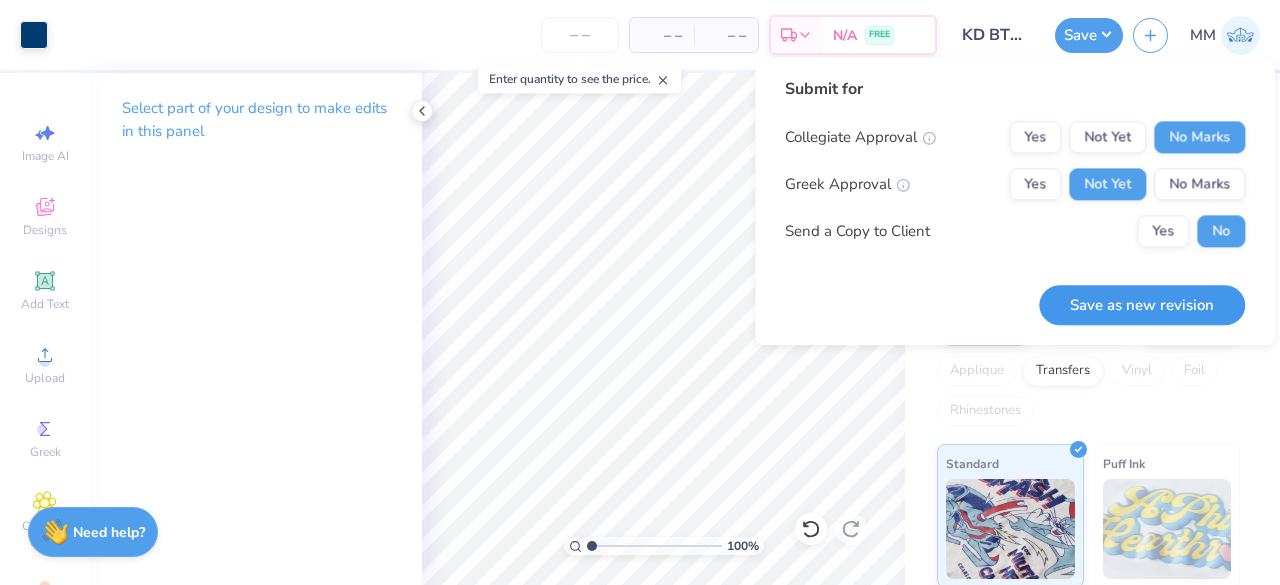 click on "Save as new revision" at bounding box center [1142, 305] 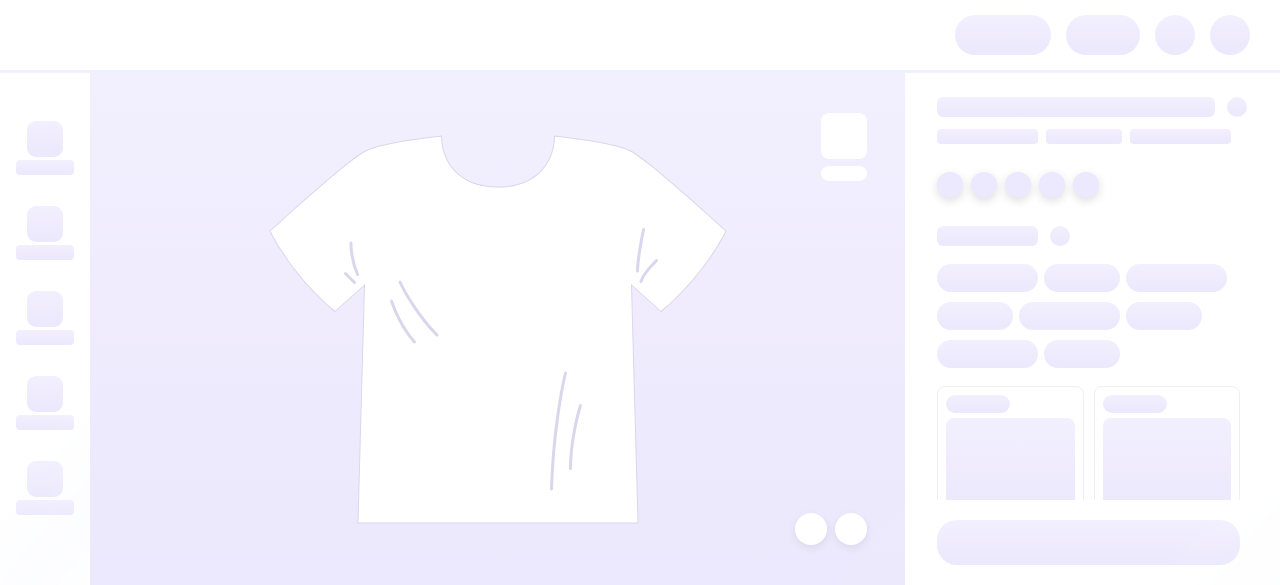scroll, scrollTop: 0, scrollLeft: 0, axis: both 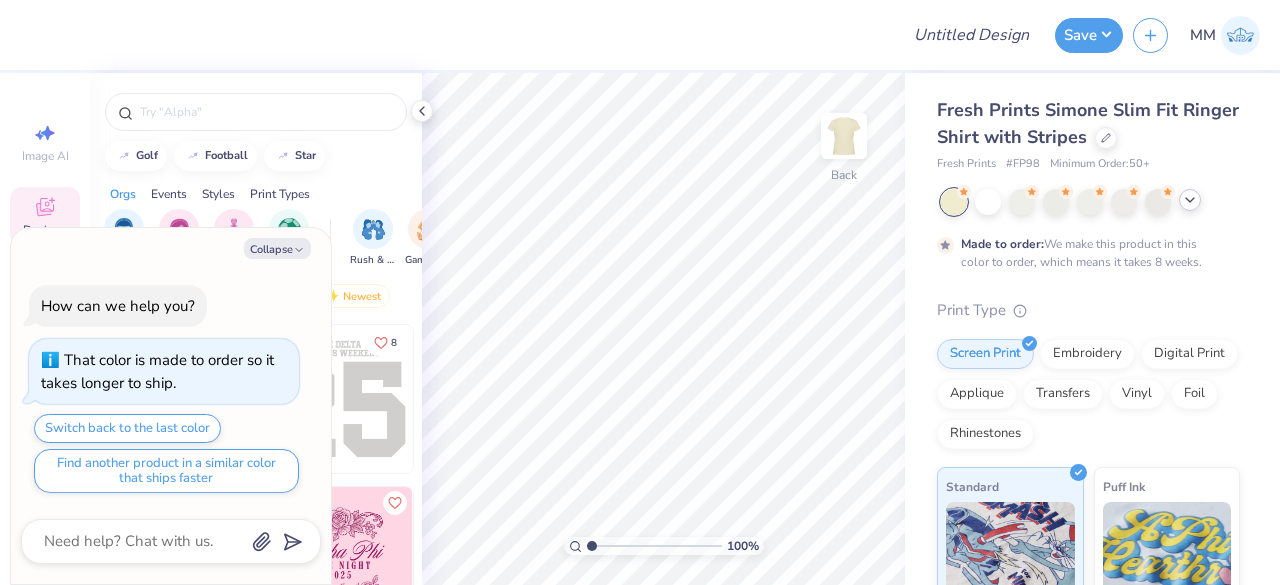 click 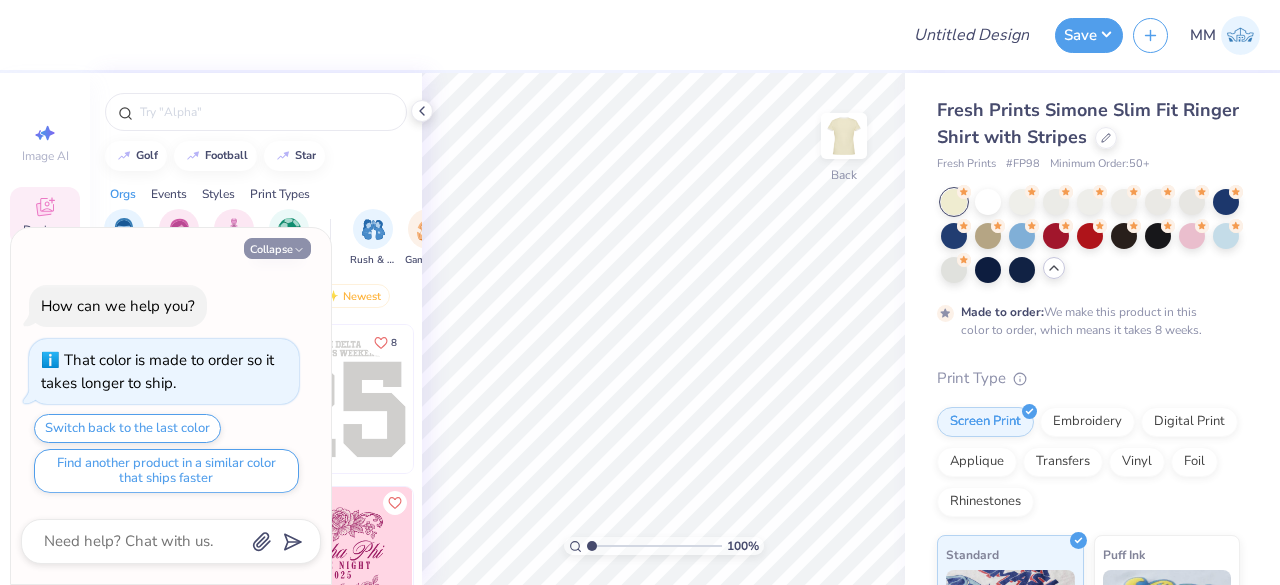 click on "Collapse" at bounding box center [277, 248] 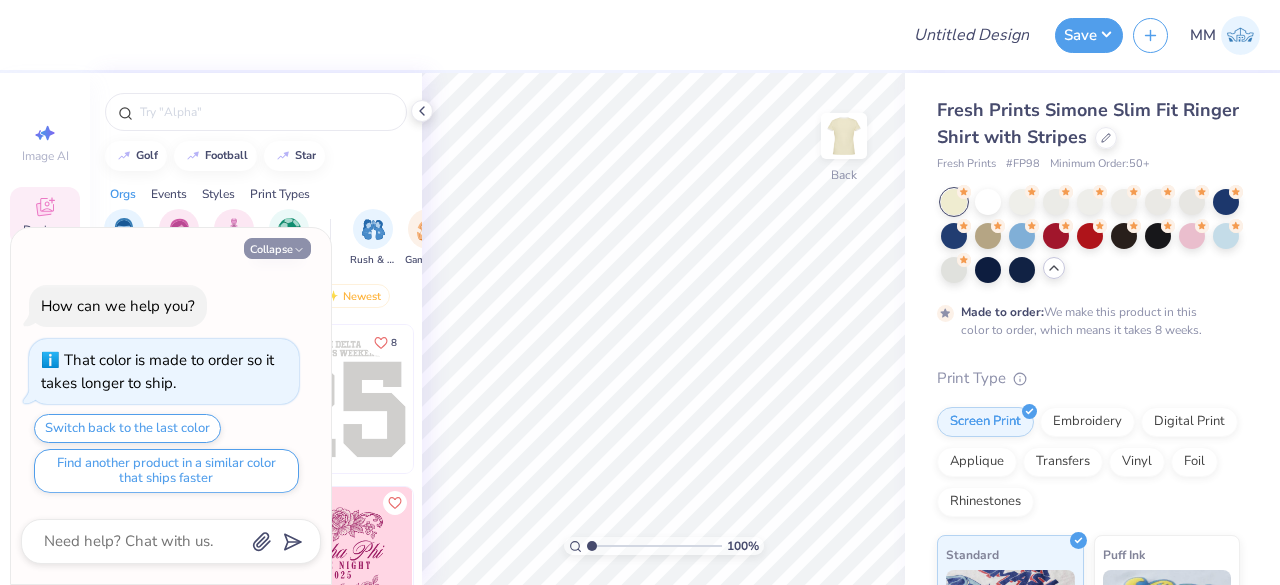 type on "x" 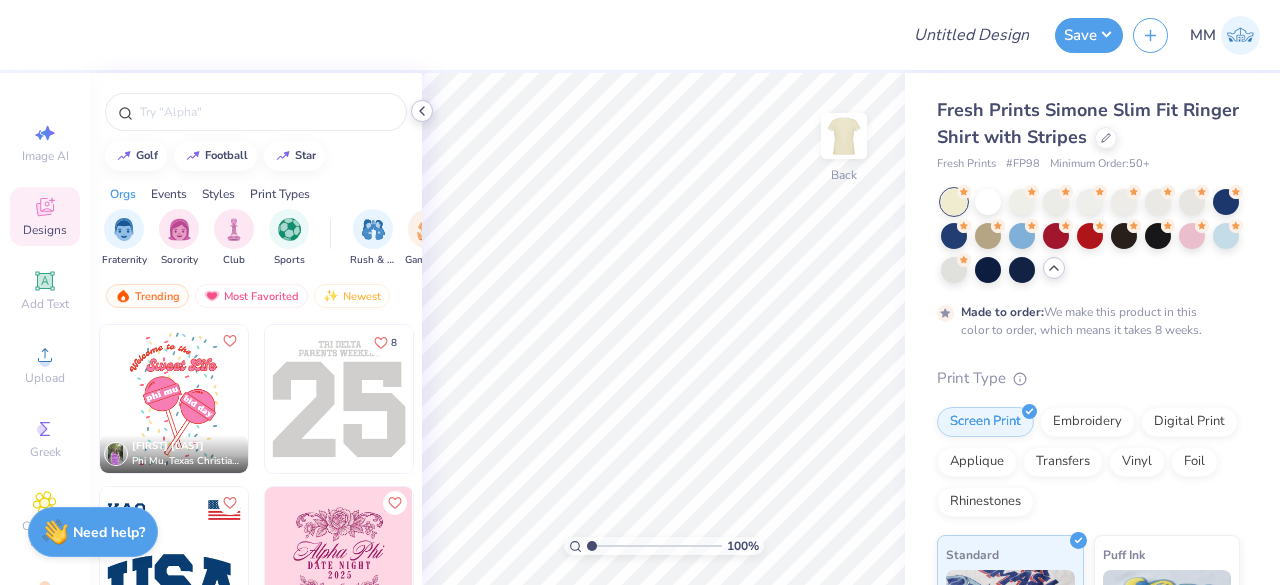 click 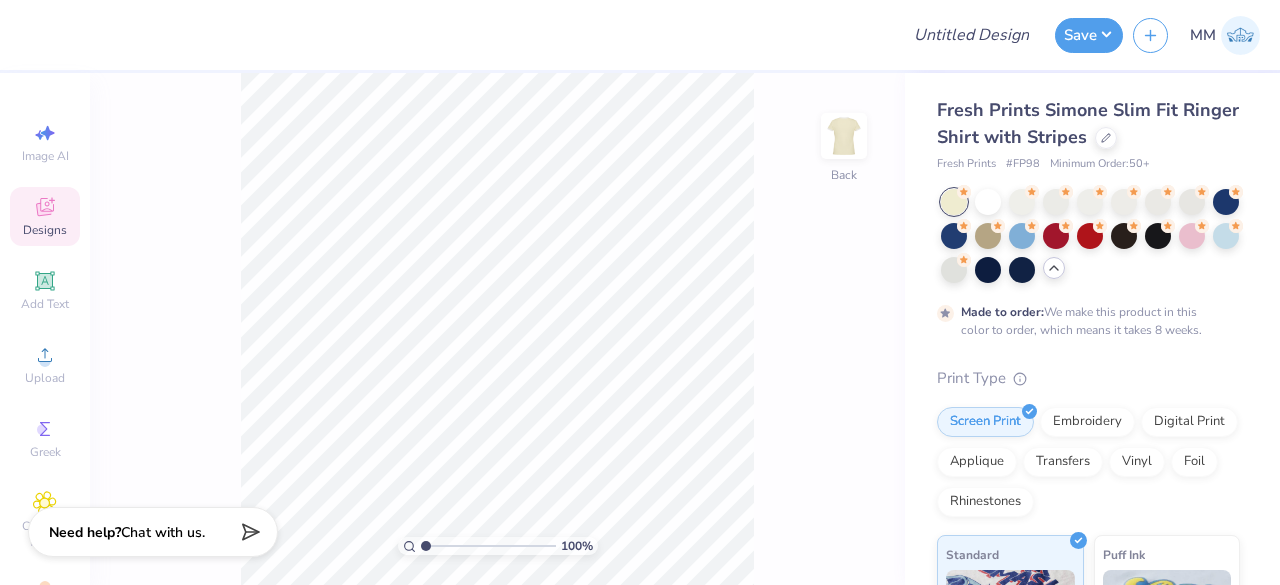 click 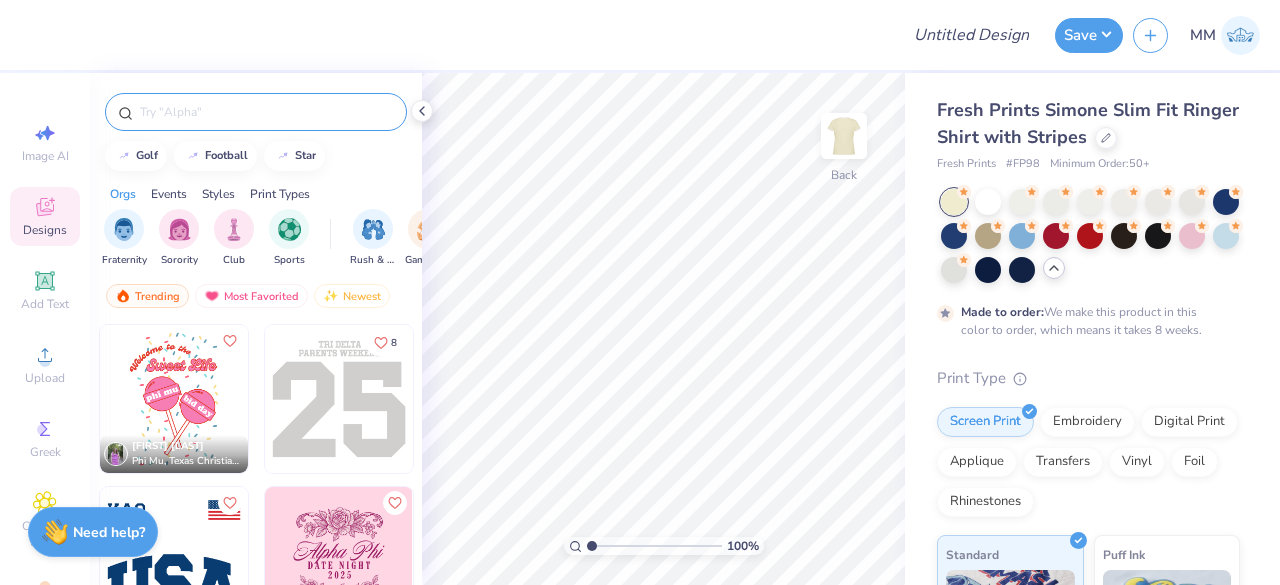 click at bounding box center (266, 112) 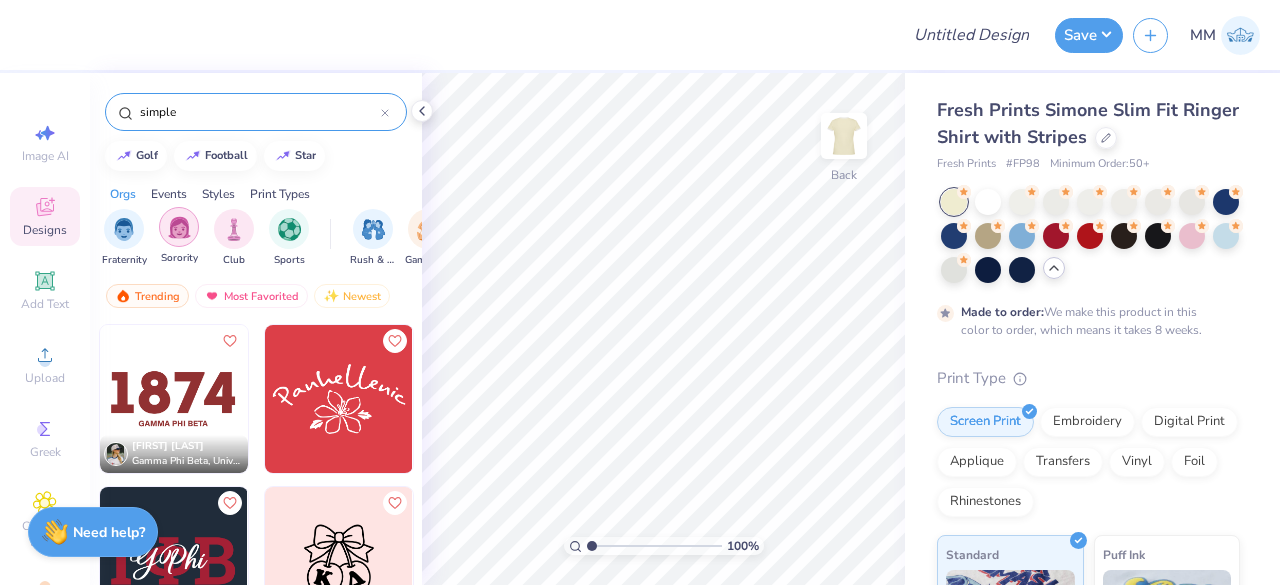 type on "simple" 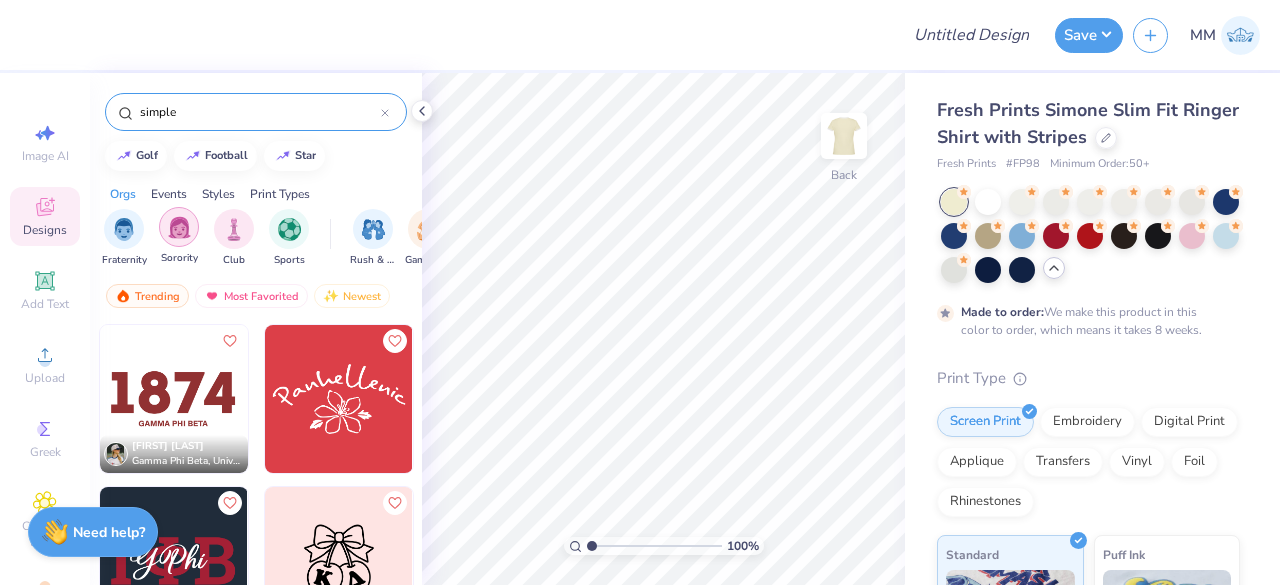 click at bounding box center (179, 227) 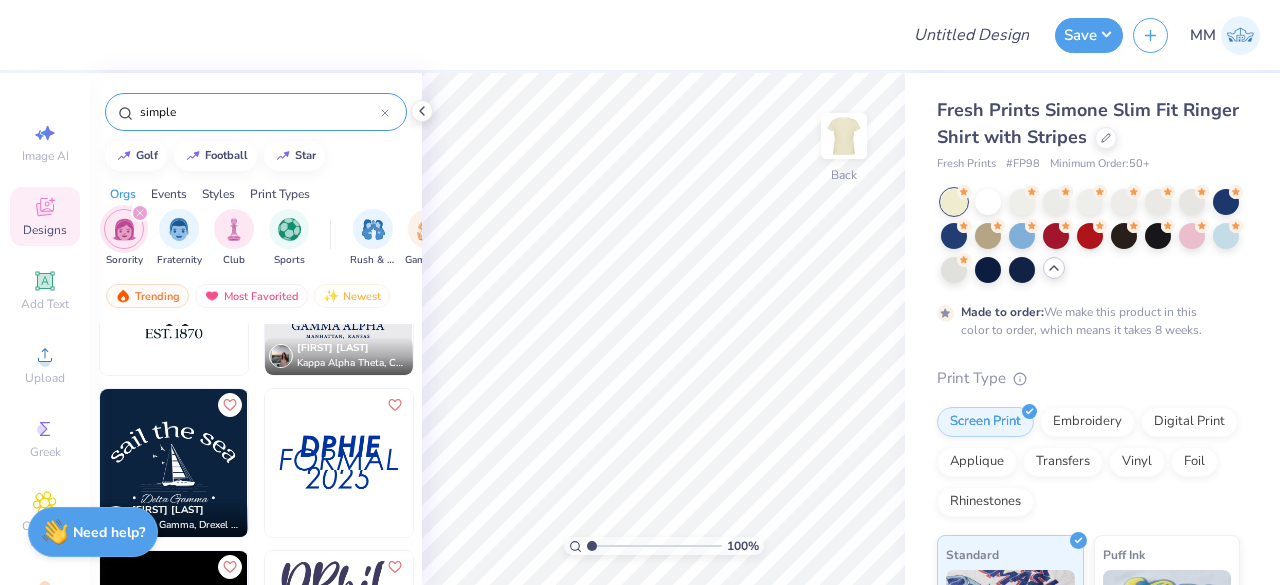 scroll, scrollTop: 3600, scrollLeft: 0, axis: vertical 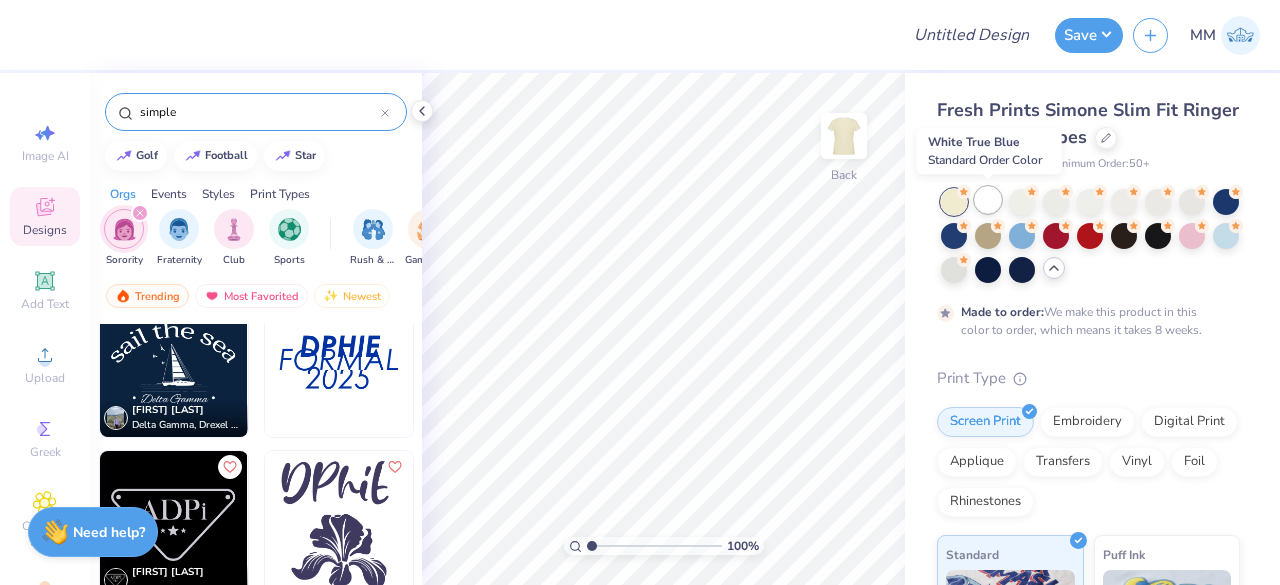 click at bounding box center [988, 200] 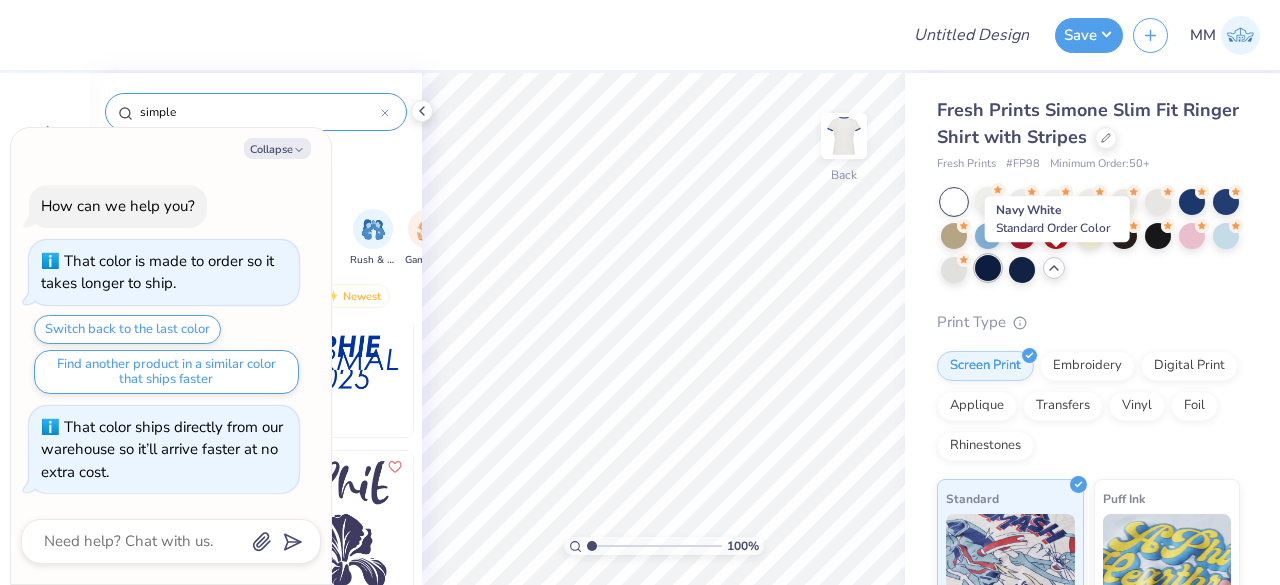 click at bounding box center [988, 268] 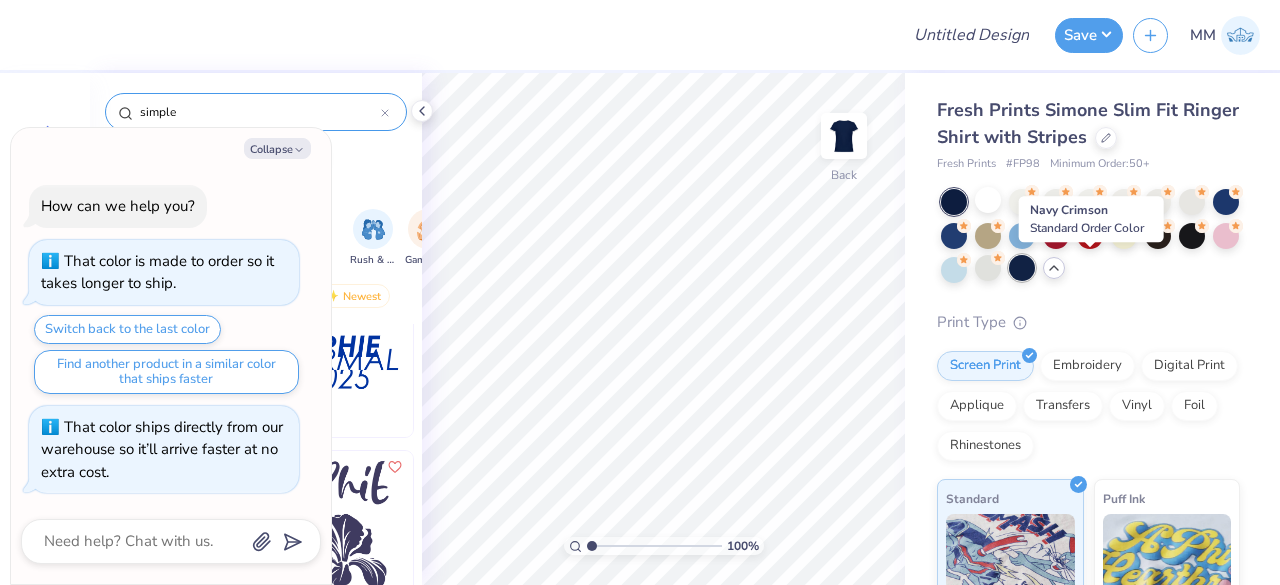 click at bounding box center (1022, 268) 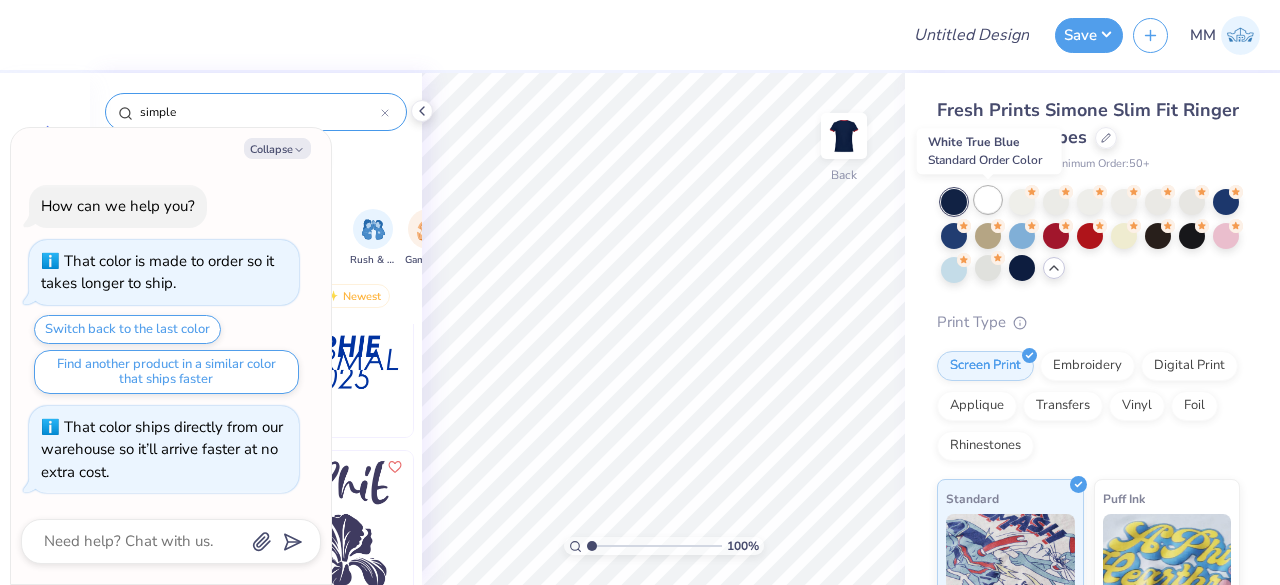click at bounding box center (988, 200) 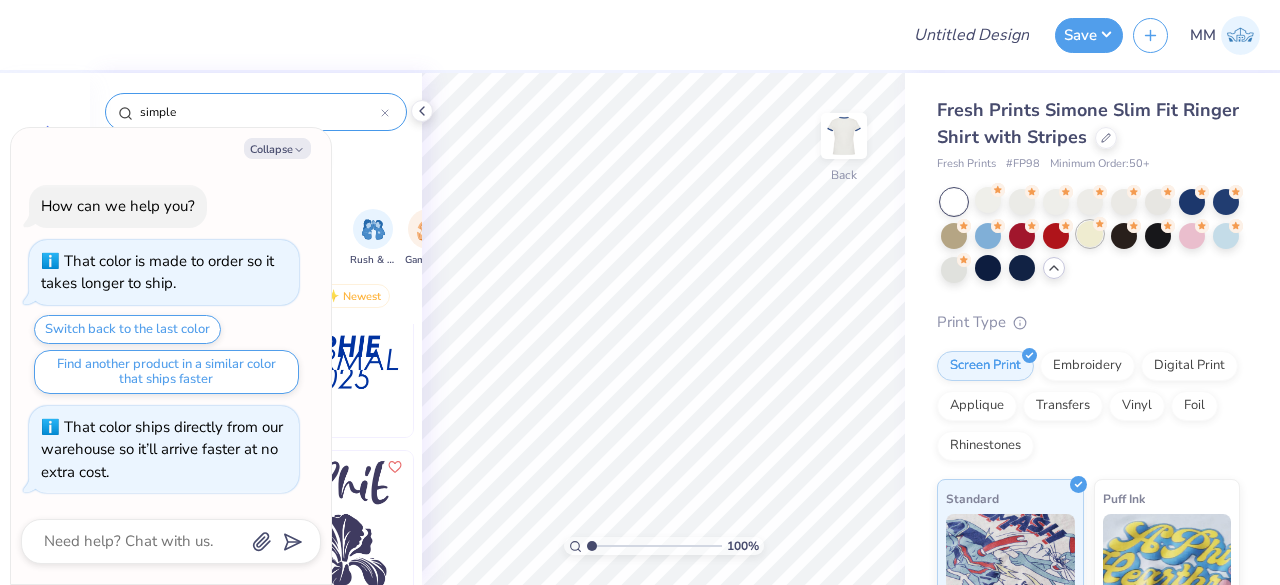 click at bounding box center (1090, 234) 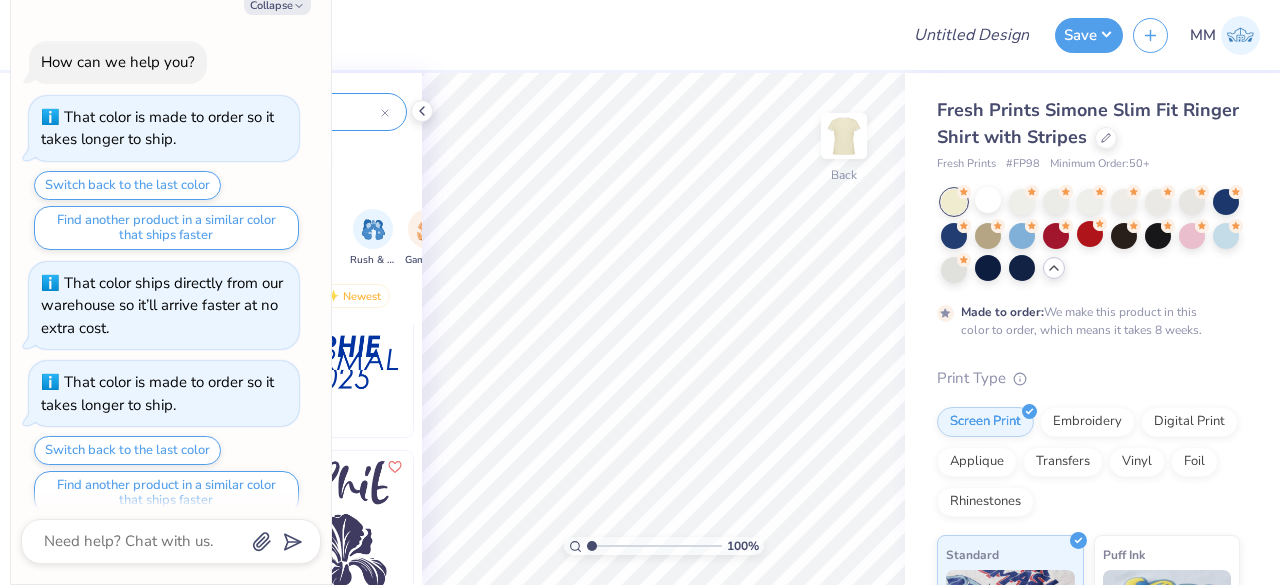 scroll, scrollTop: 18, scrollLeft: 0, axis: vertical 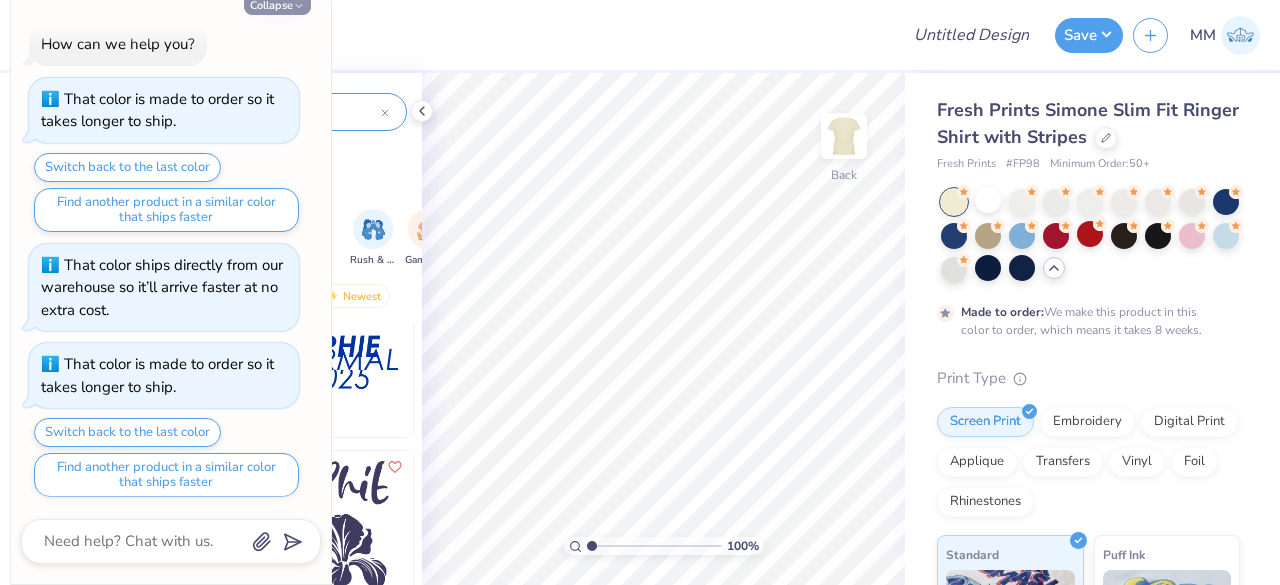 click 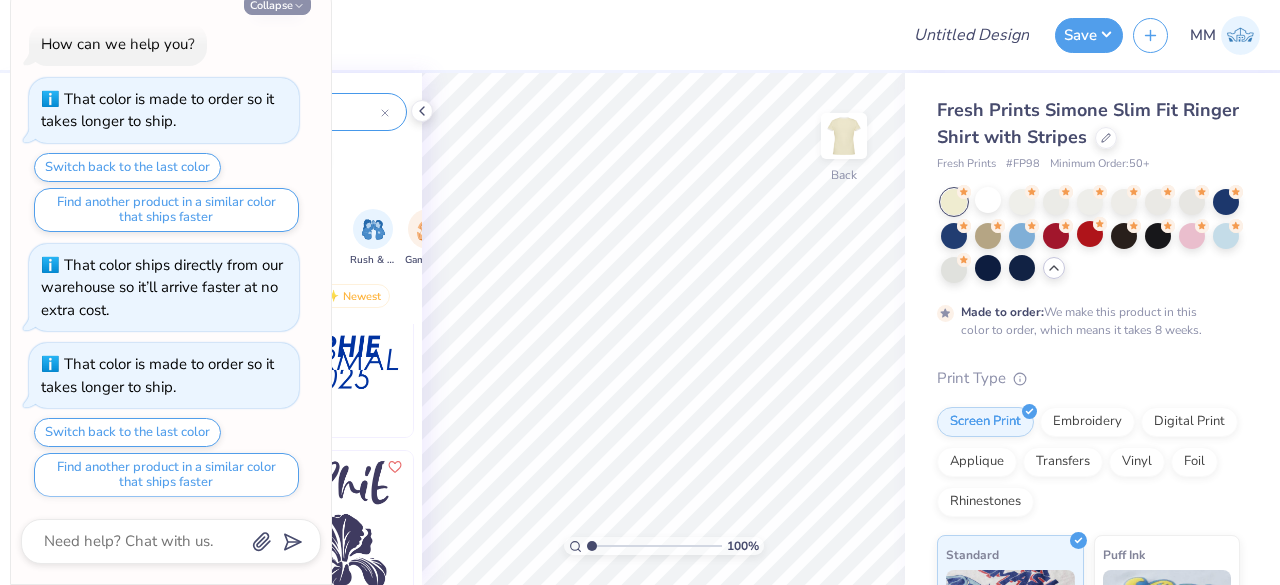 type on "x" 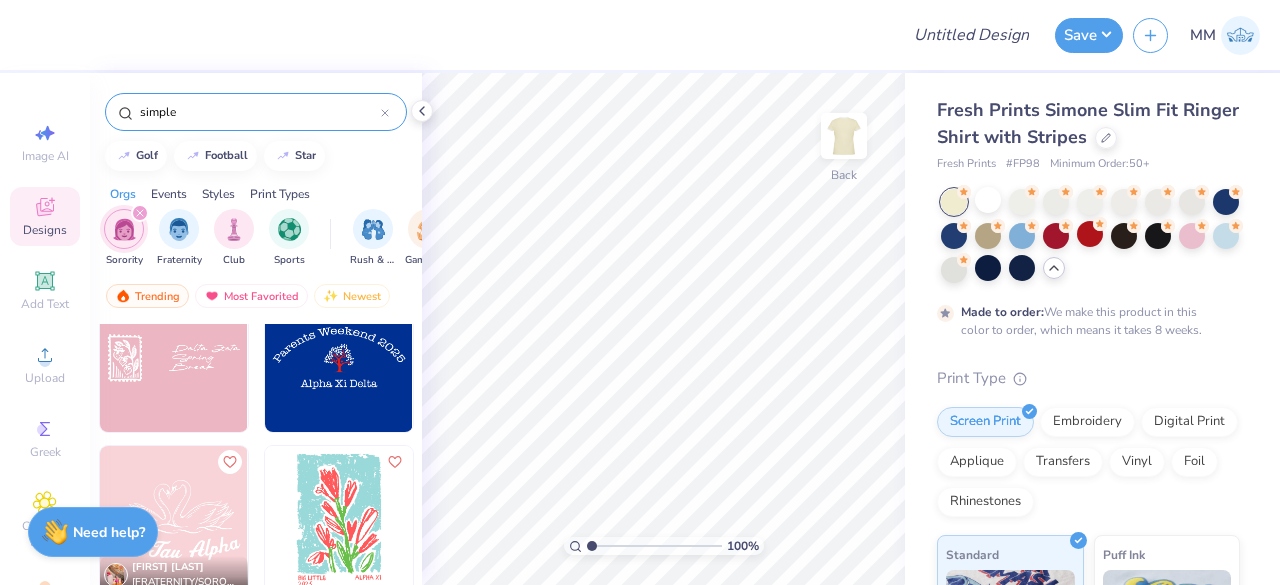 scroll, scrollTop: 9151, scrollLeft: 0, axis: vertical 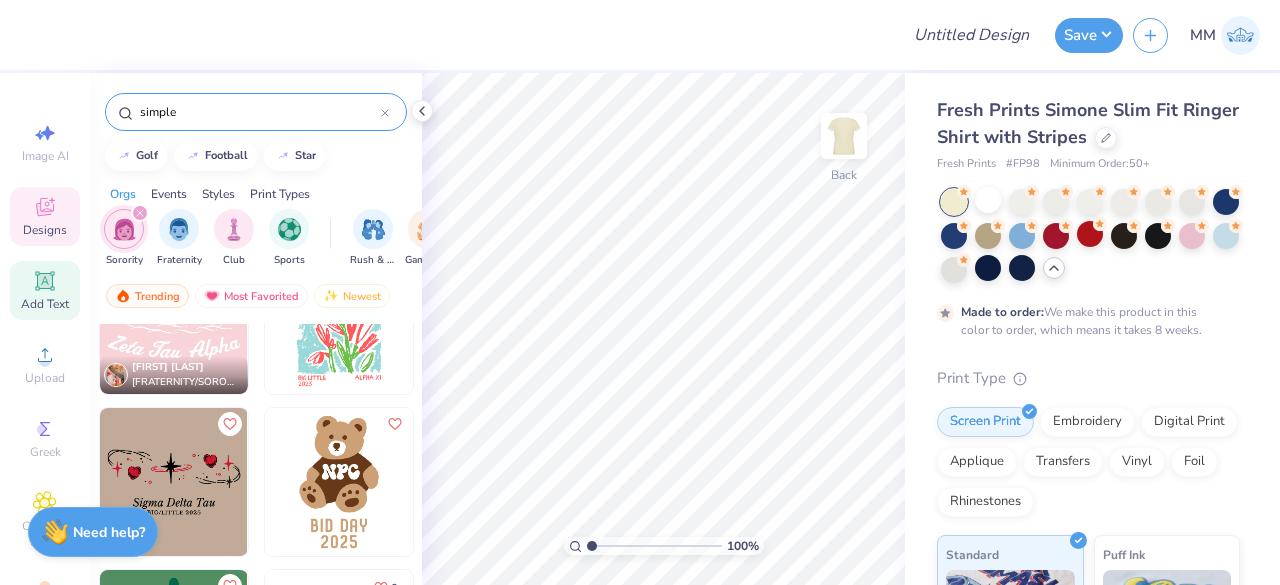 click on "Add Text" at bounding box center [45, 290] 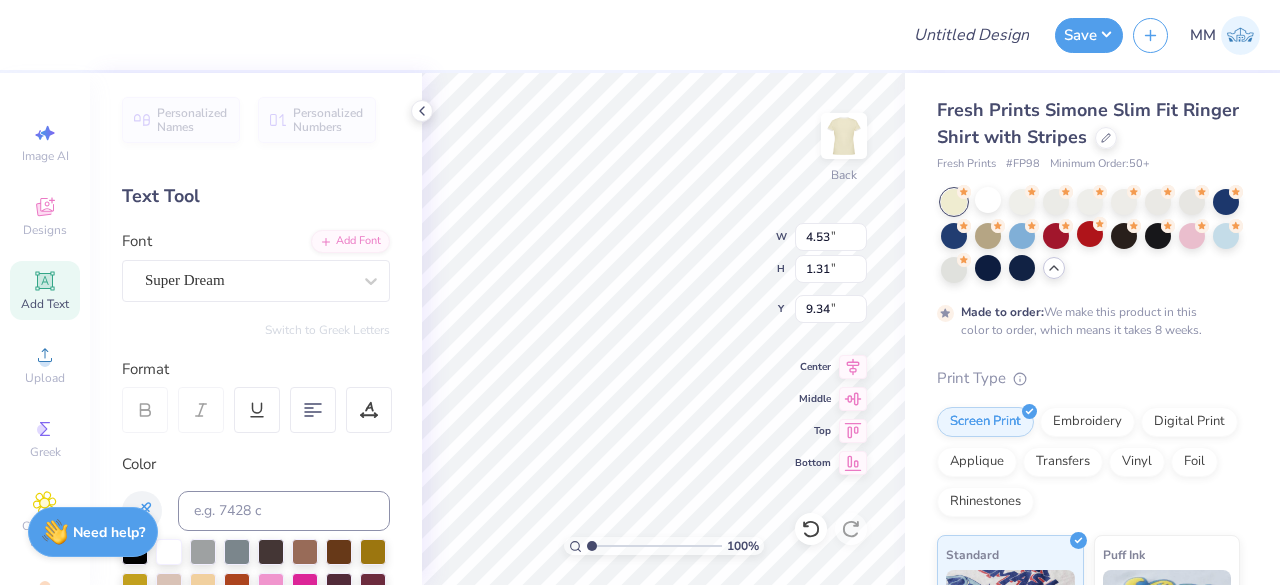 paste on "I’d love to stay in touch and continue learning from professionals like yourself." 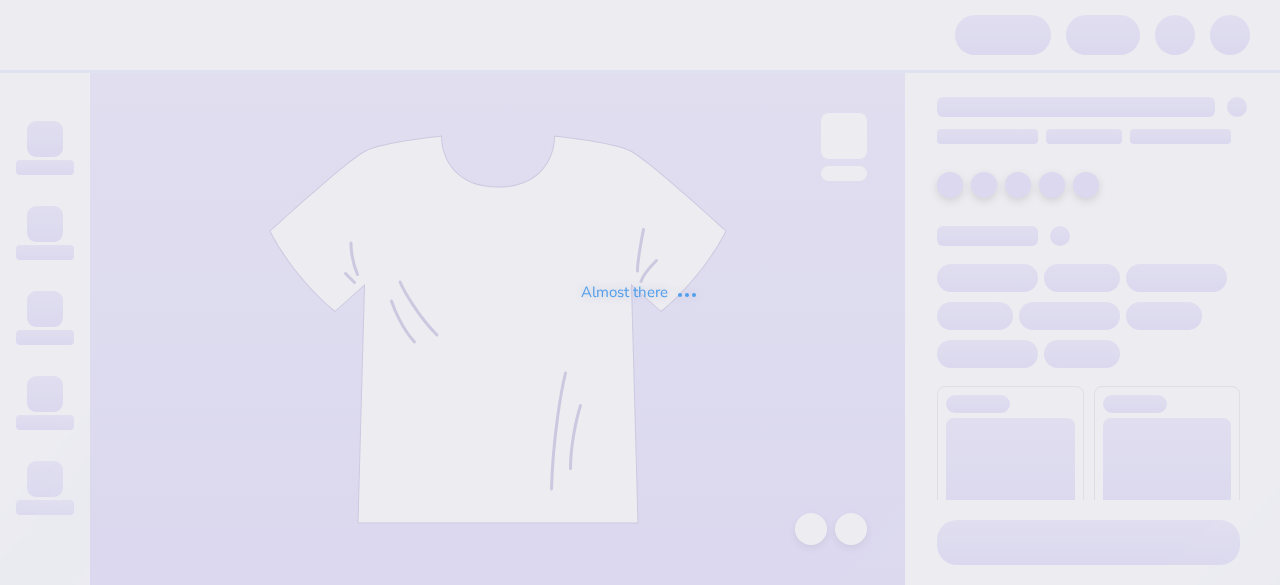 scroll, scrollTop: 0, scrollLeft: 0, axis: both 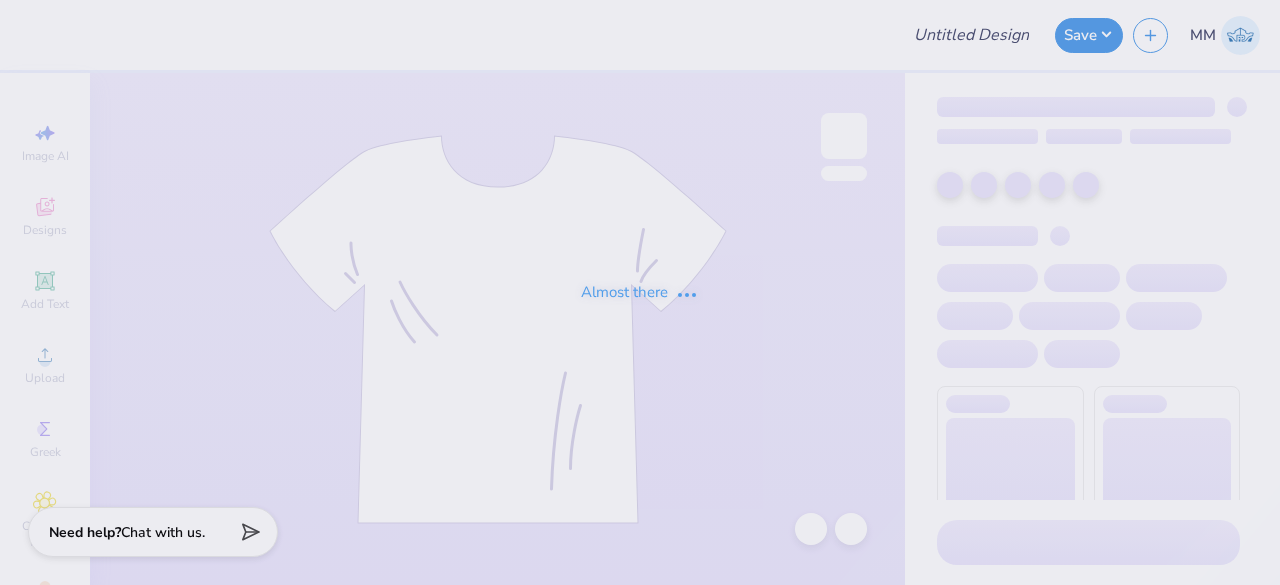 type on "KD BTS Tank" 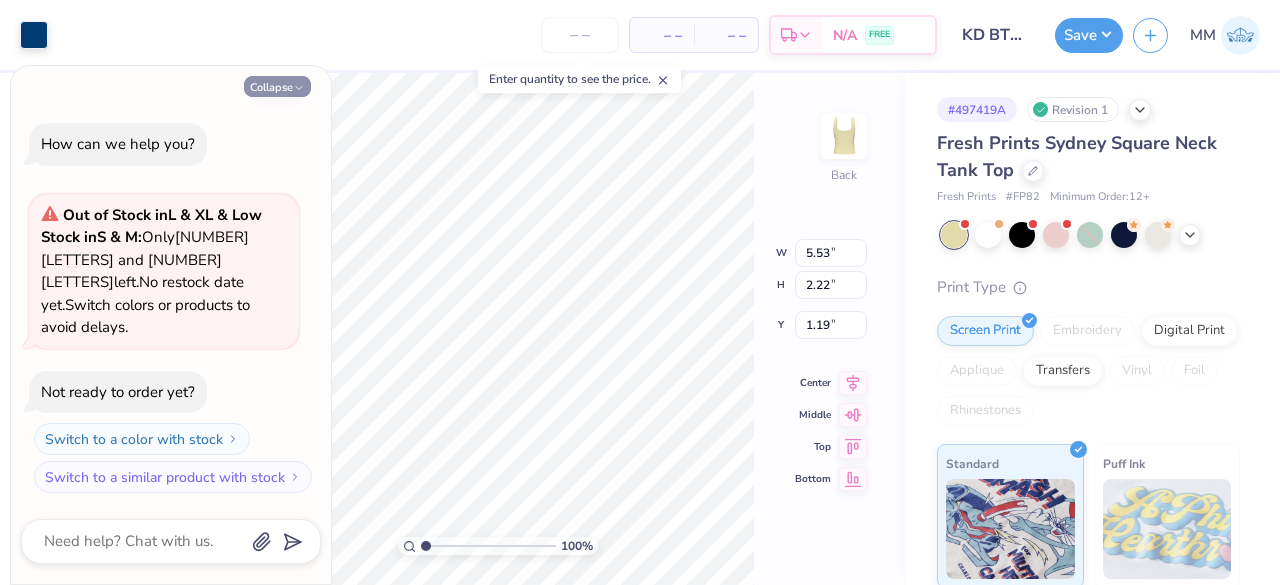 click 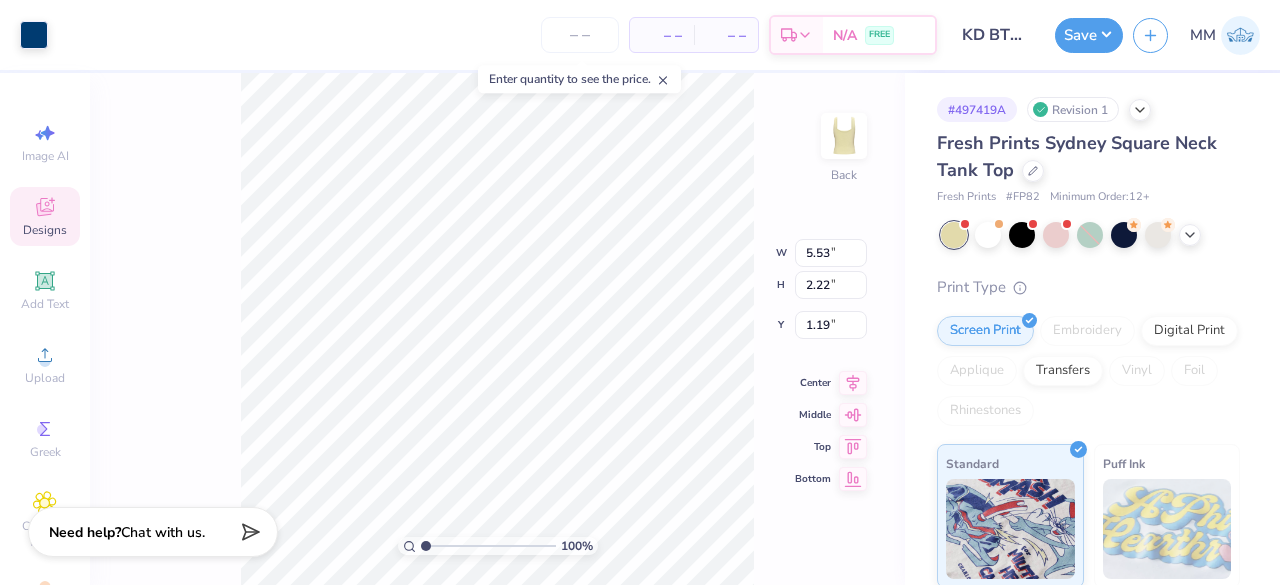 click 